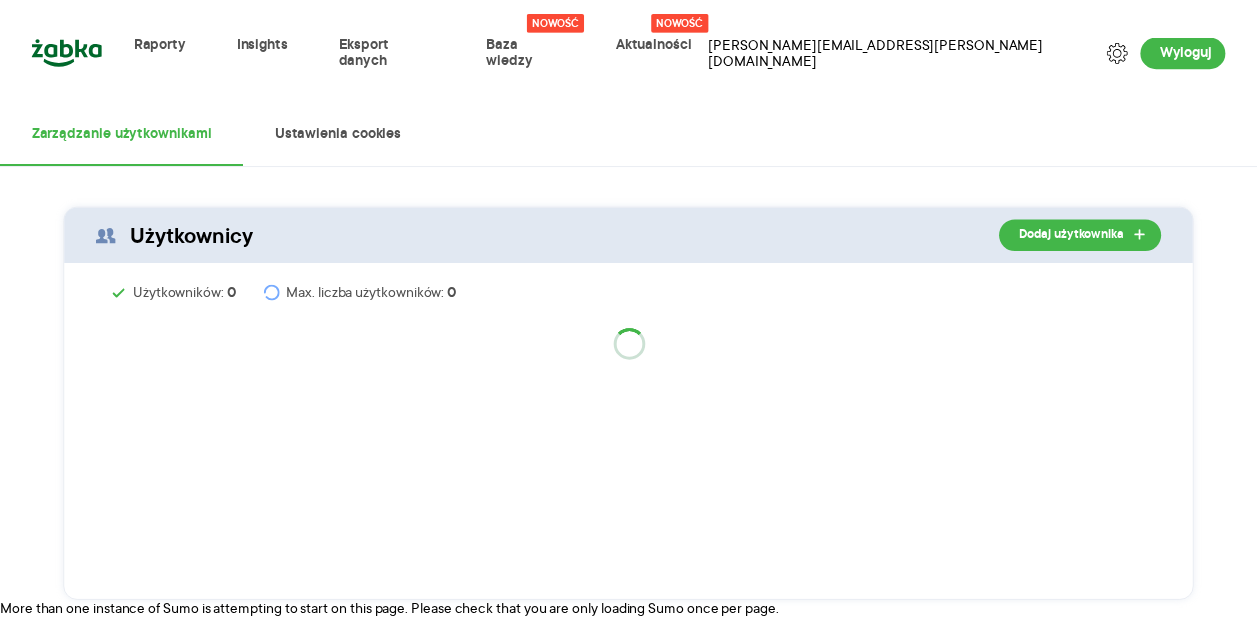 scroll, scrollTop: 0, scrollLeft: 0, axis: both 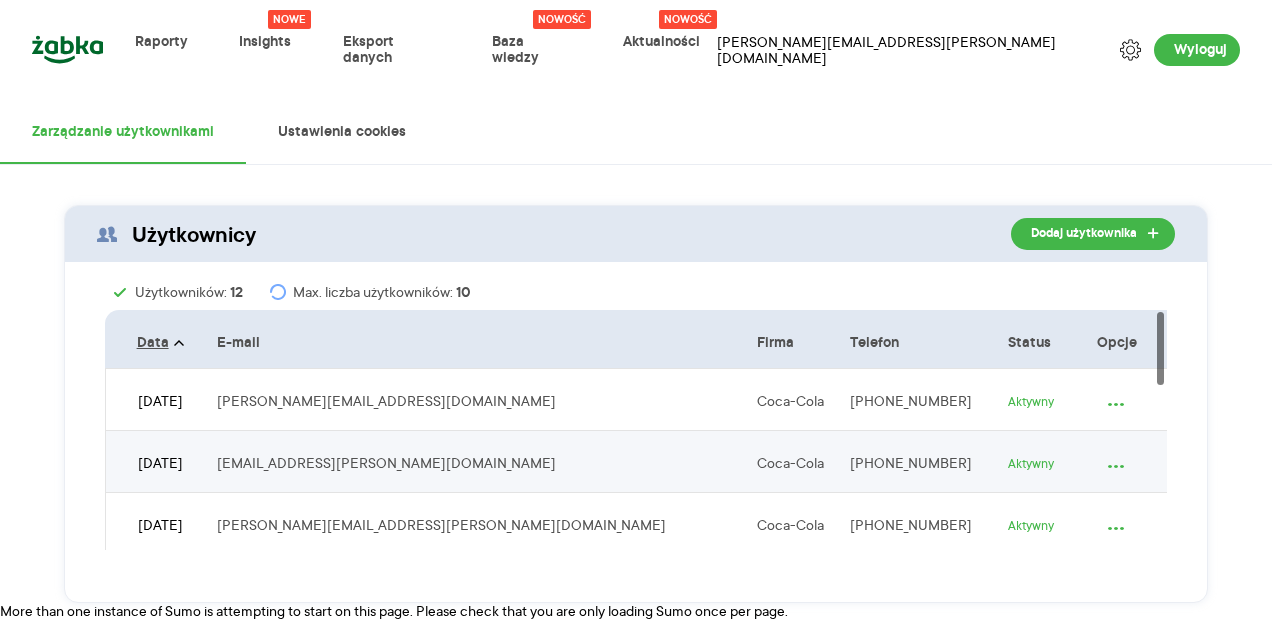 click 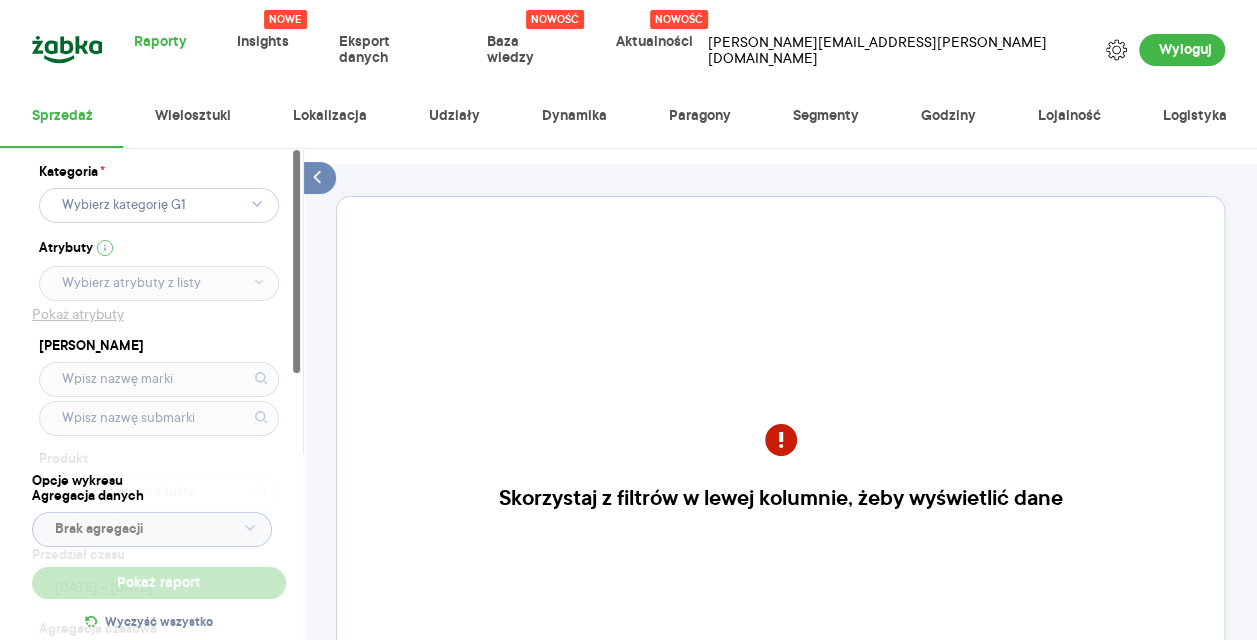 click 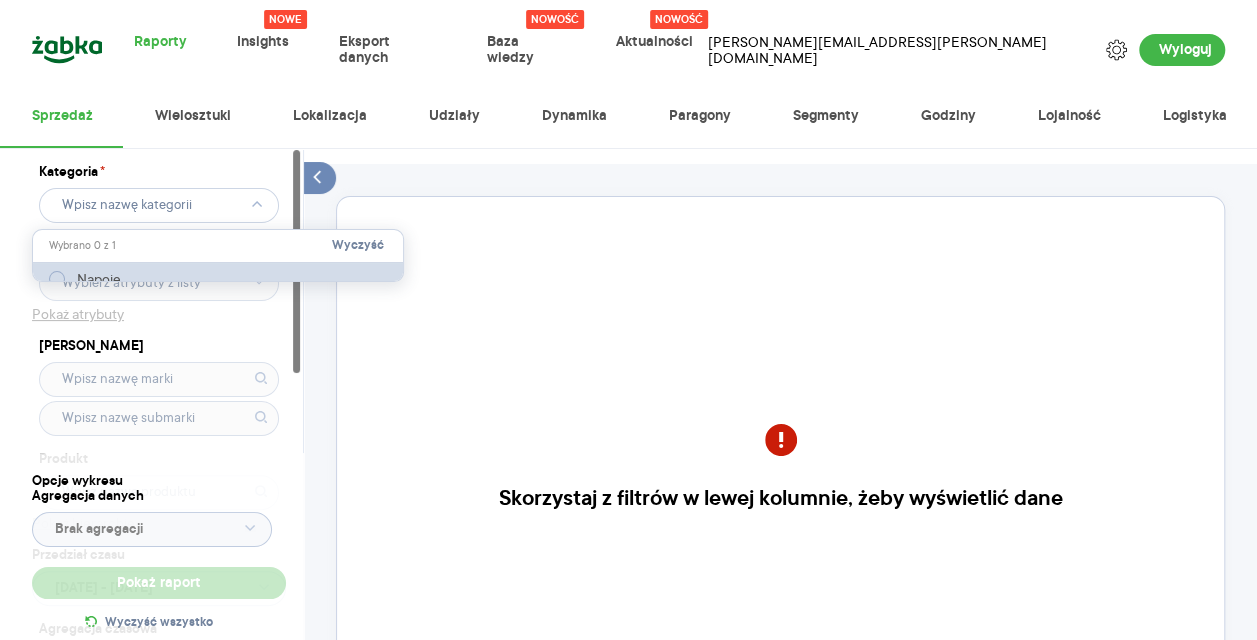click on "Napoje" at bounding box center (99, 279) 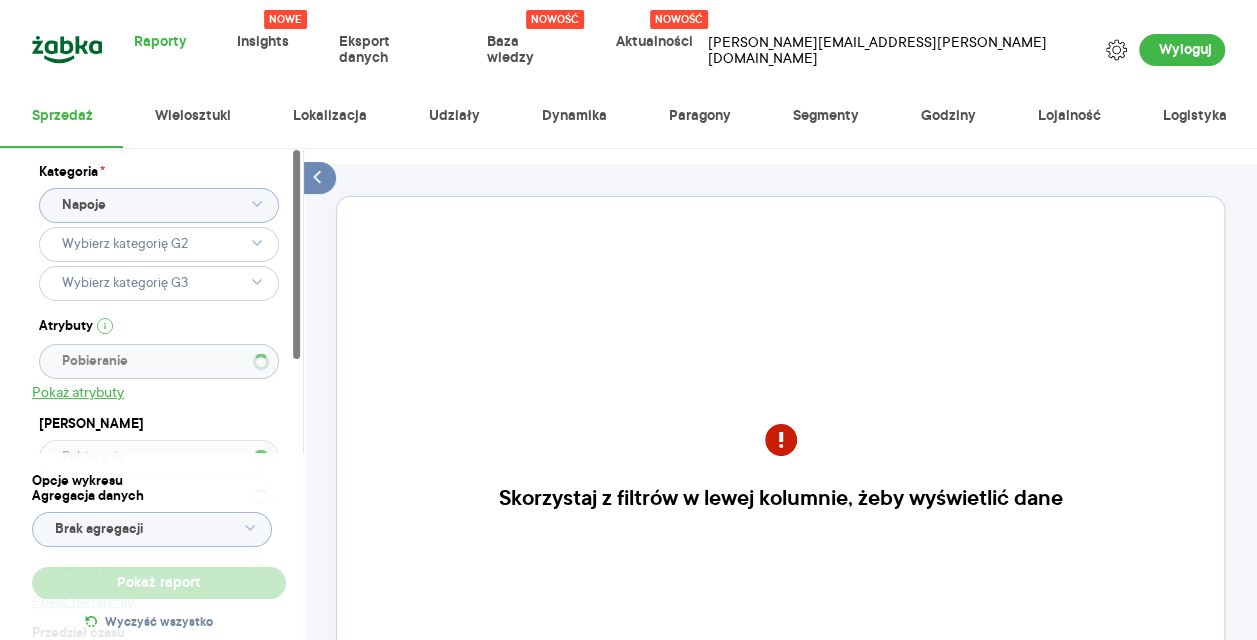 type 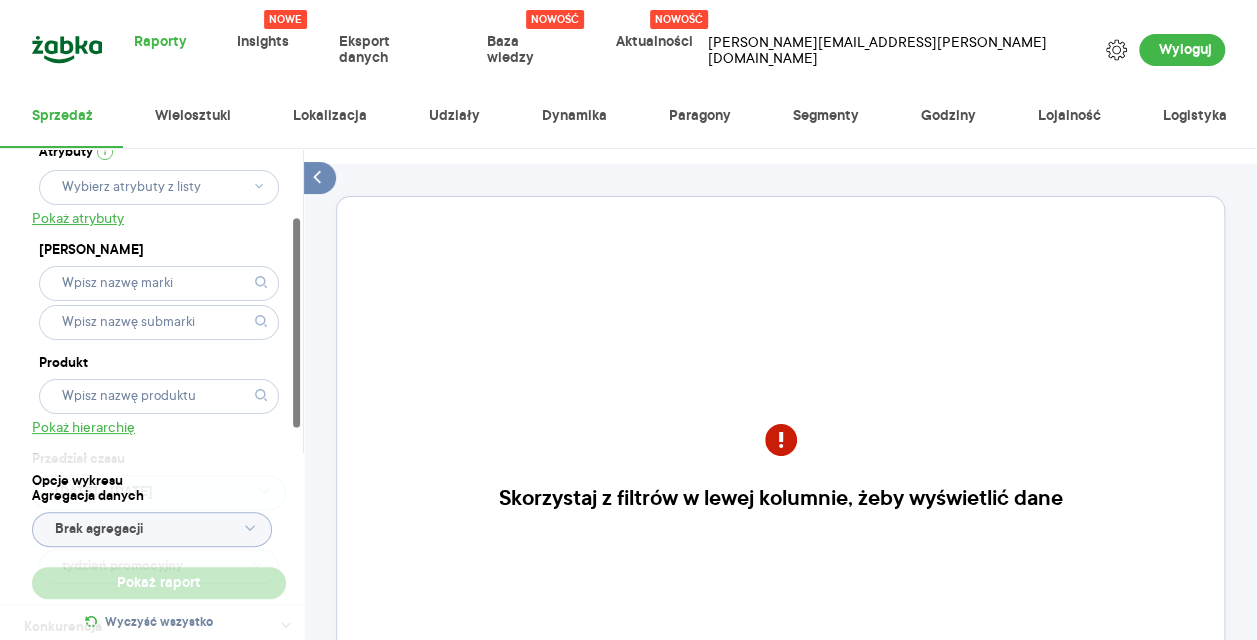 type 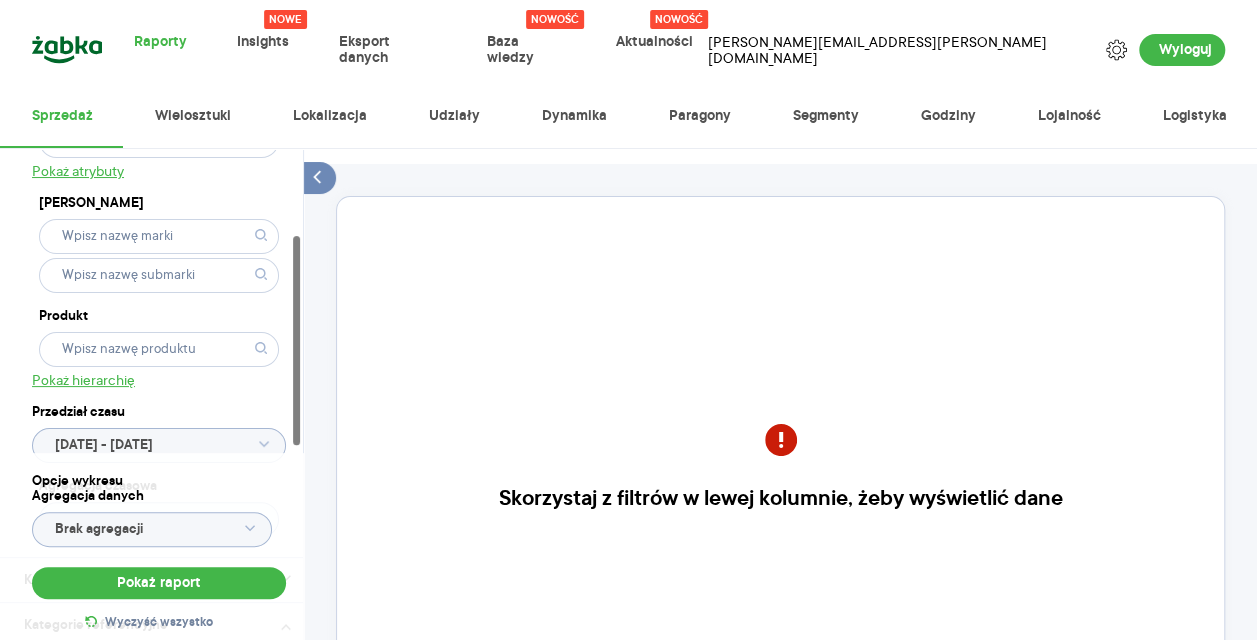 scroll, scrollTop: 222, scrollLeft: 0, axis: vertical 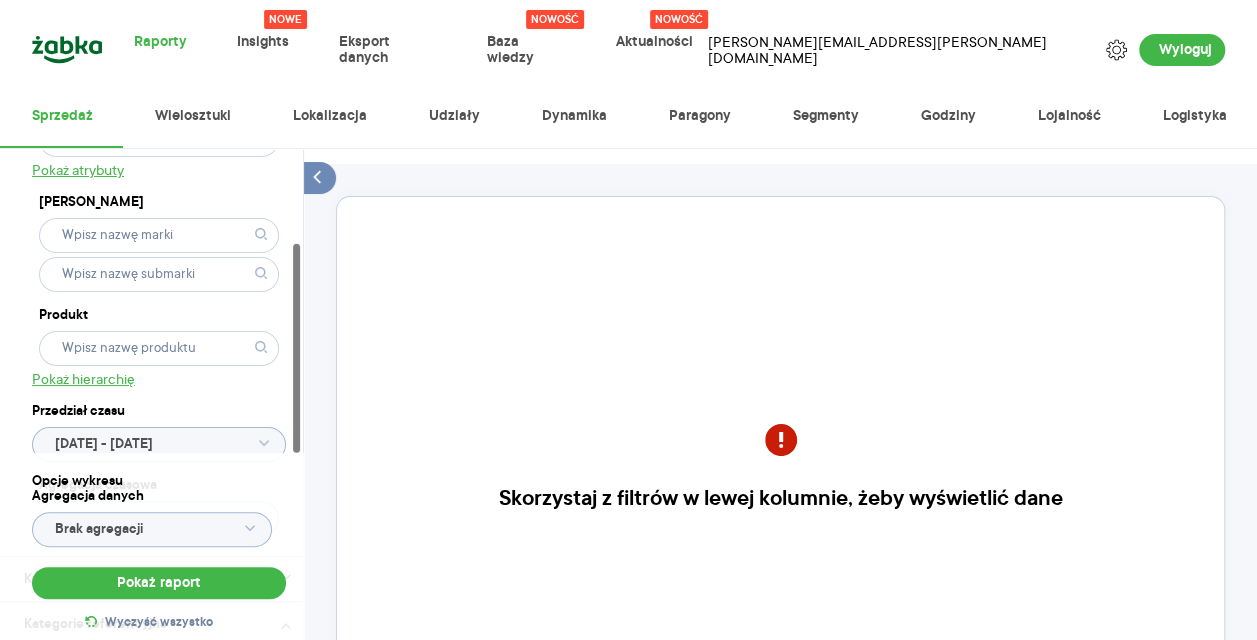 click 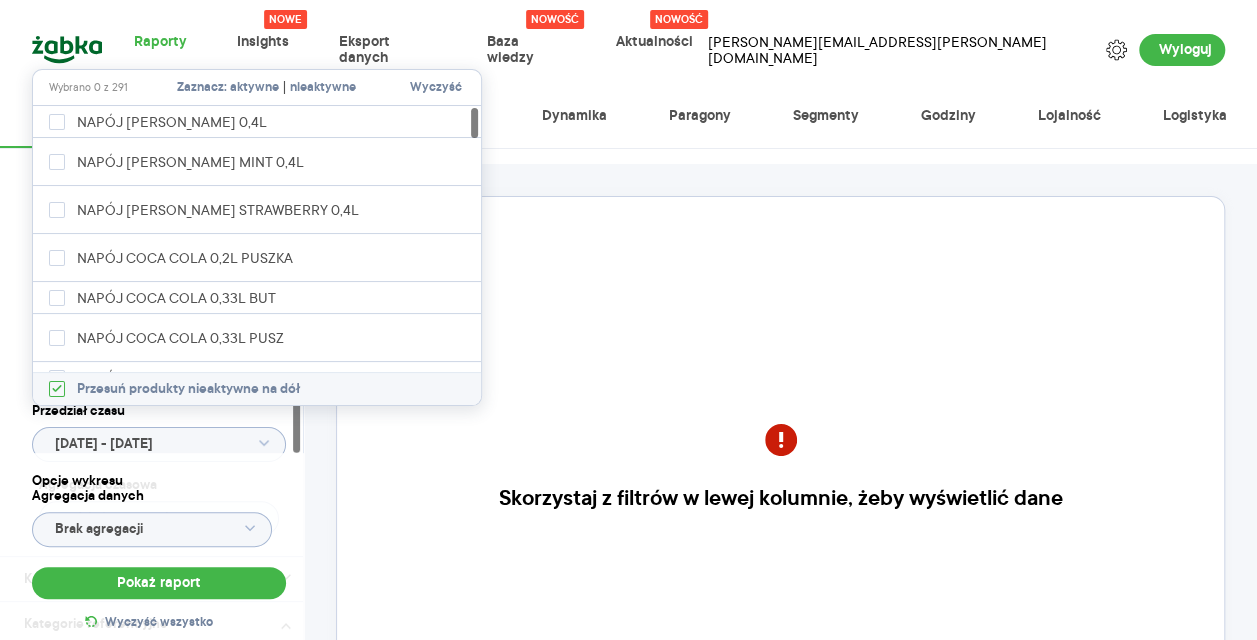 type on "land" 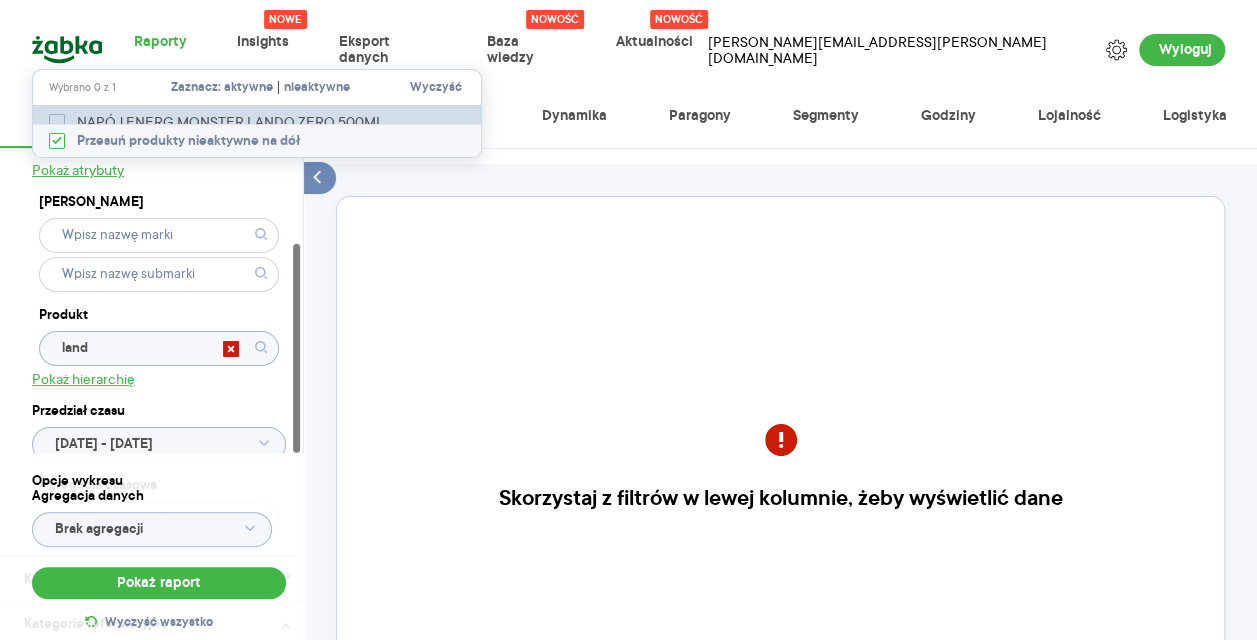 click on "NAPÓJ ENERG MONSTER LANDO ZERO 500ML" at bounding box center (234, 122) 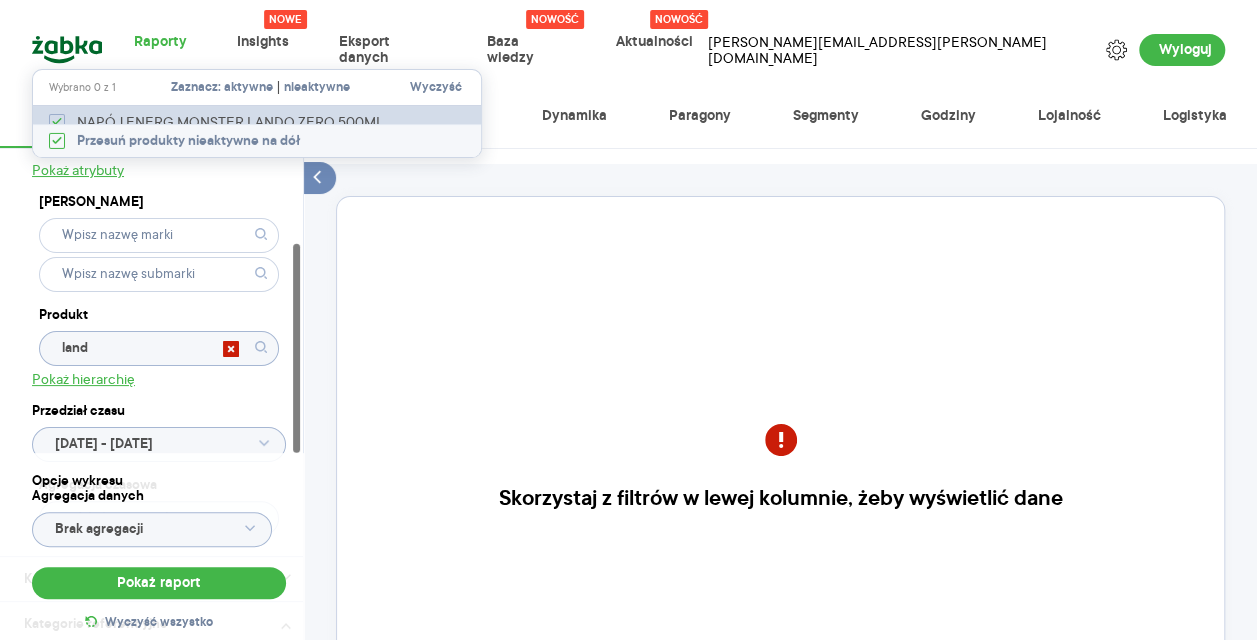 checkbox on "true" 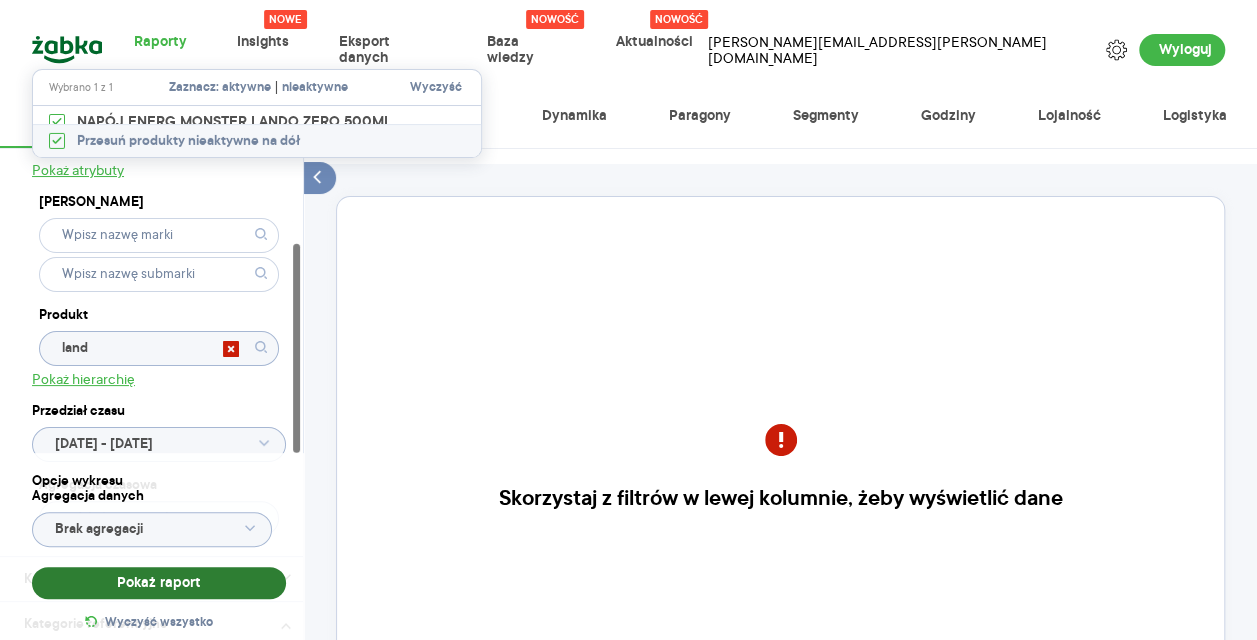 click on "Pokaż raport" at bounding box center (159, 583) 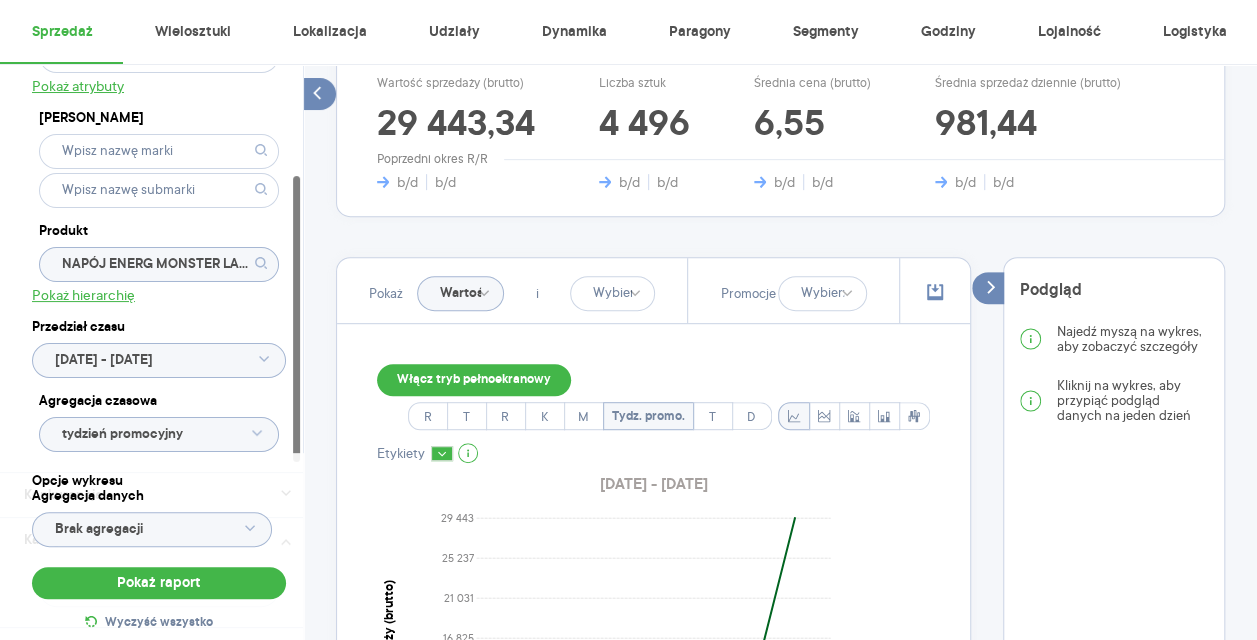 scroll, scrollTop: 410, scrollLeft: 0, axis: vertical 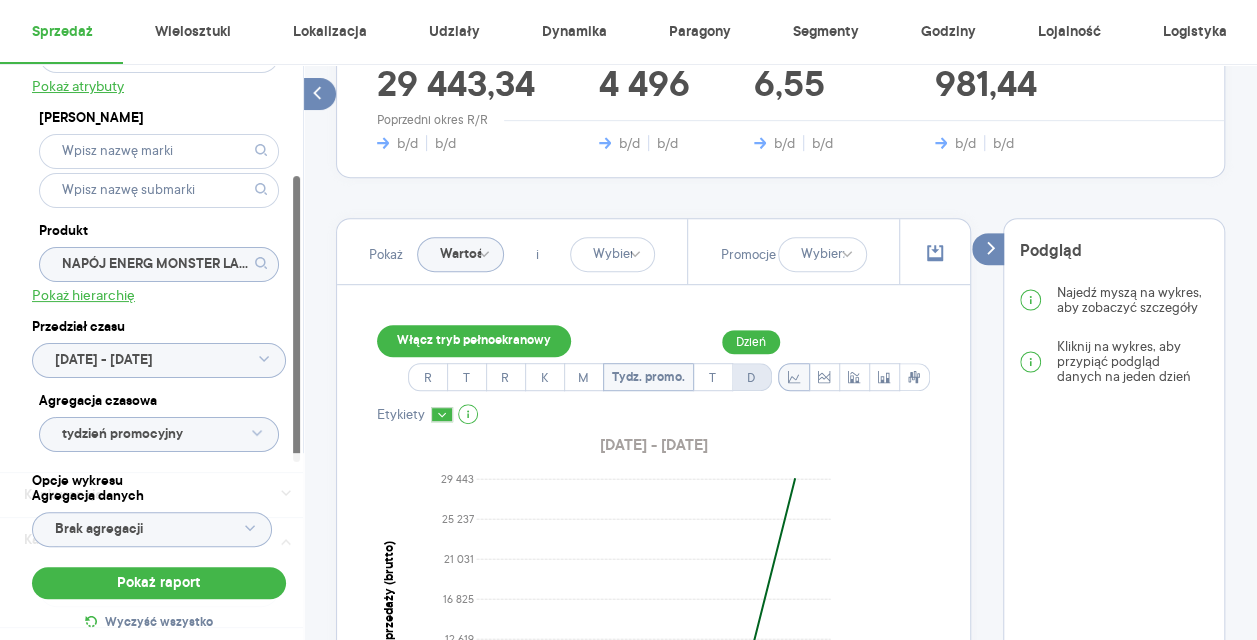 click on "D" at bounding box center [751, 377] 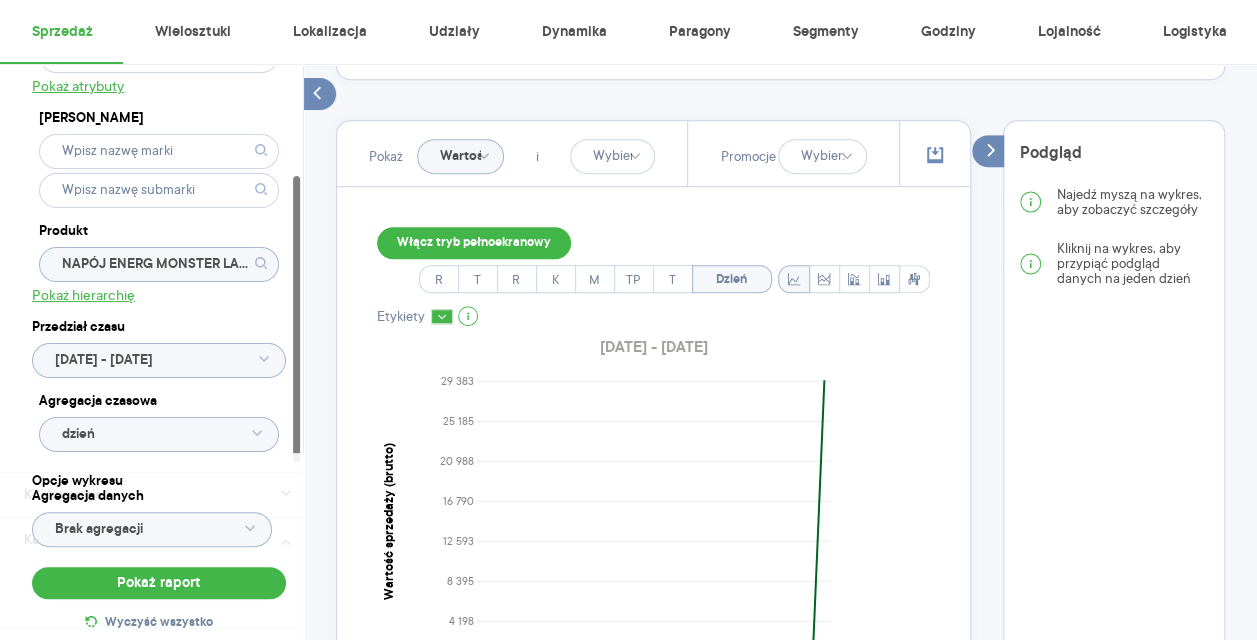 scroll, scrollTop: 497, scrollLeft: 0, axis: vertical 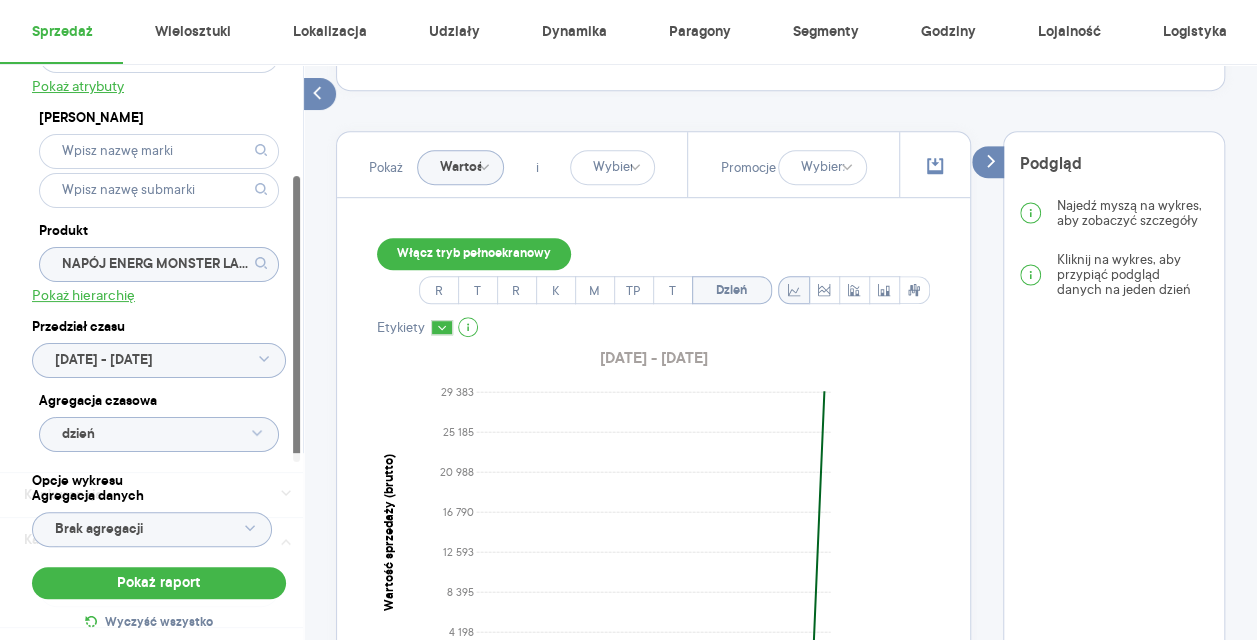 click 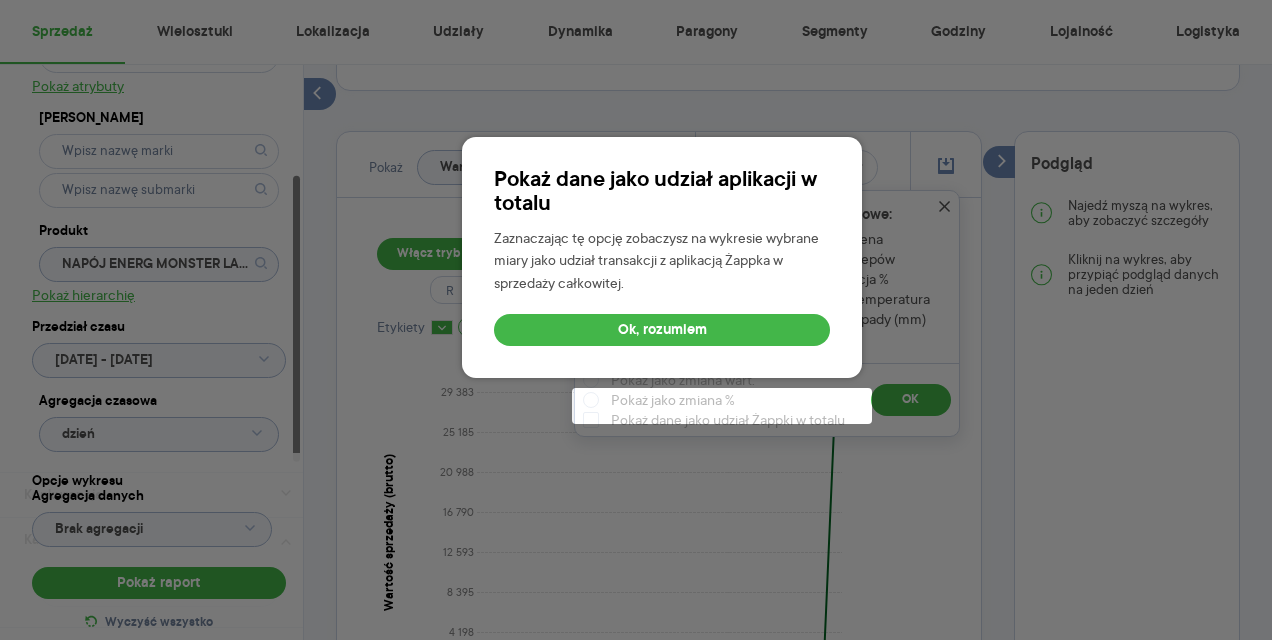 click on "Pokaż [PERSON_NAME] udział aplikacji w totalu Zaznaczając tę opcję zobaczysz na wykresie wybrane miary jako udział transakcji z aplikacją Żappka w sprzedaży całkowitej. Ok, rozumiem" at bounding box center [662, 257] 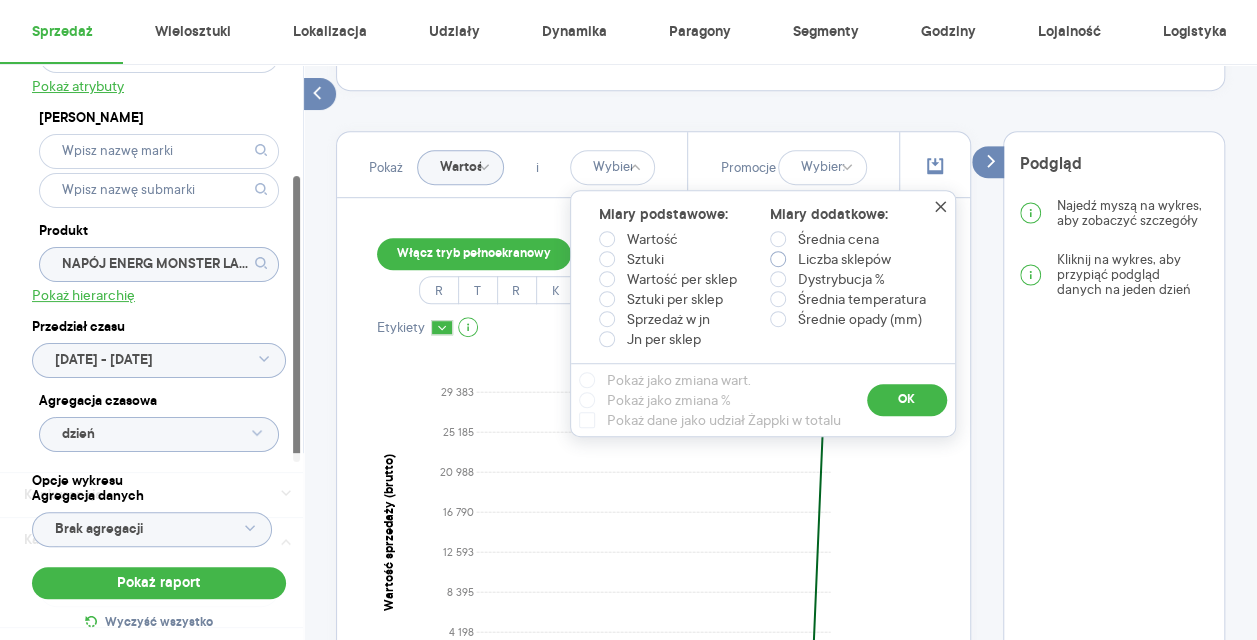 click on "Liczba sklepów" at bounding box center [830, 259] 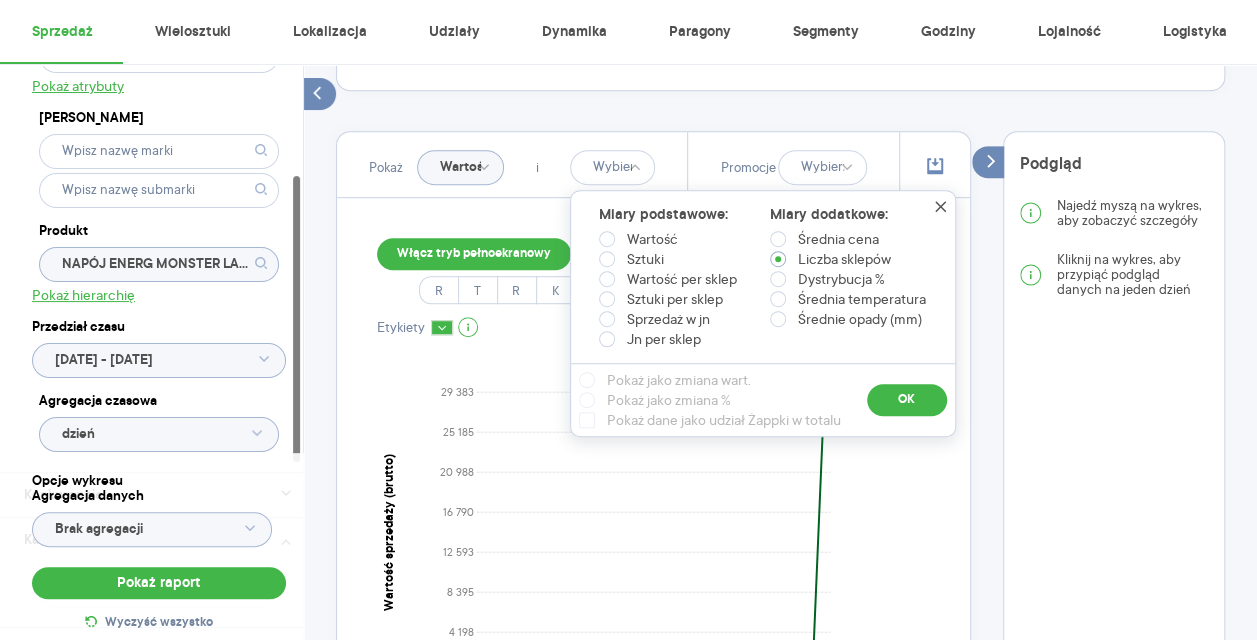 radio on "true" 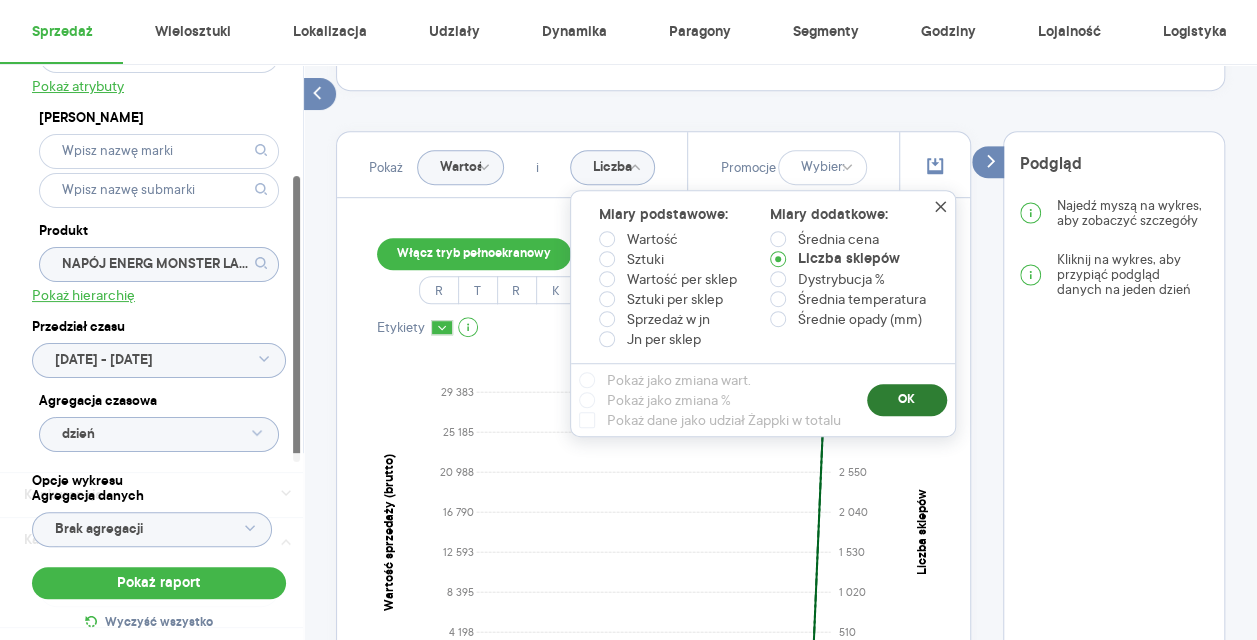 click on "OK" at bounding box center [907, 400] 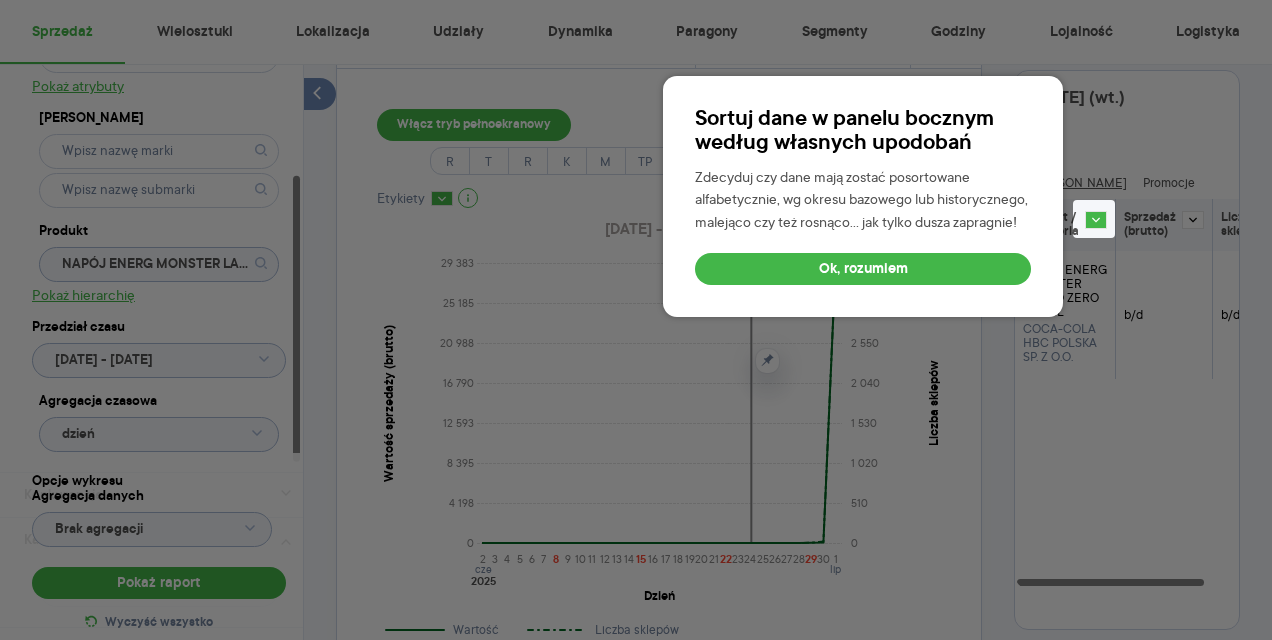 scroll, scrollTop: 566, scrollLeft: 0, axis: vertical 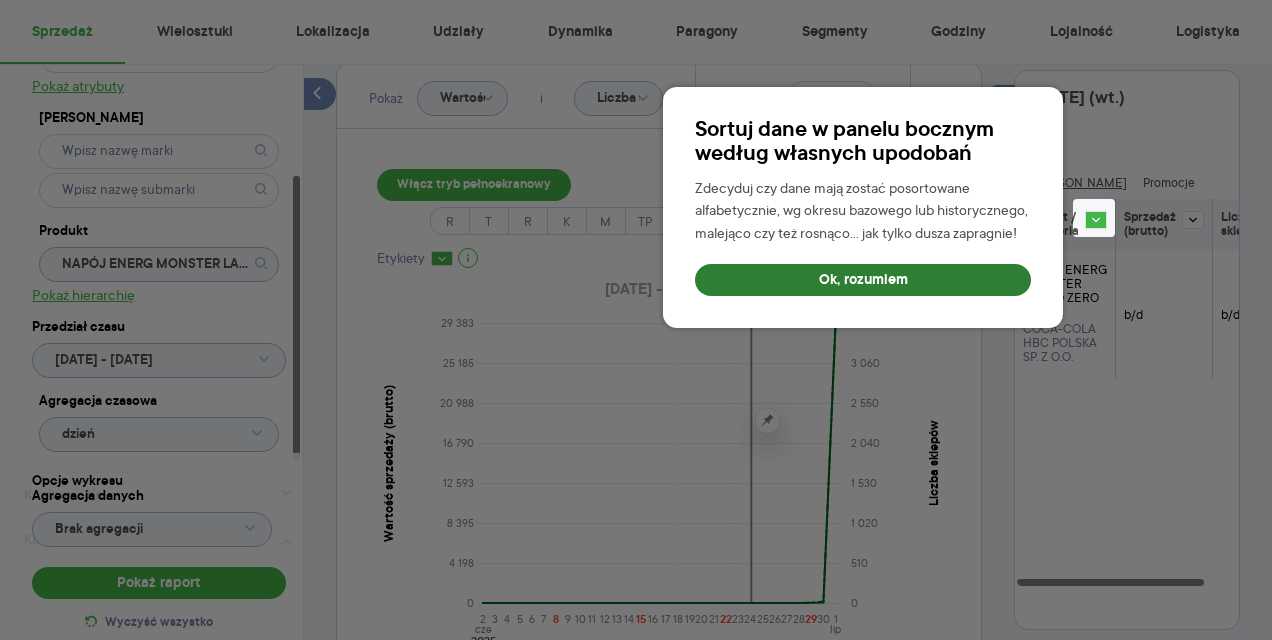 click on "Ok, rozumiem" at bounding box center (863, 280) 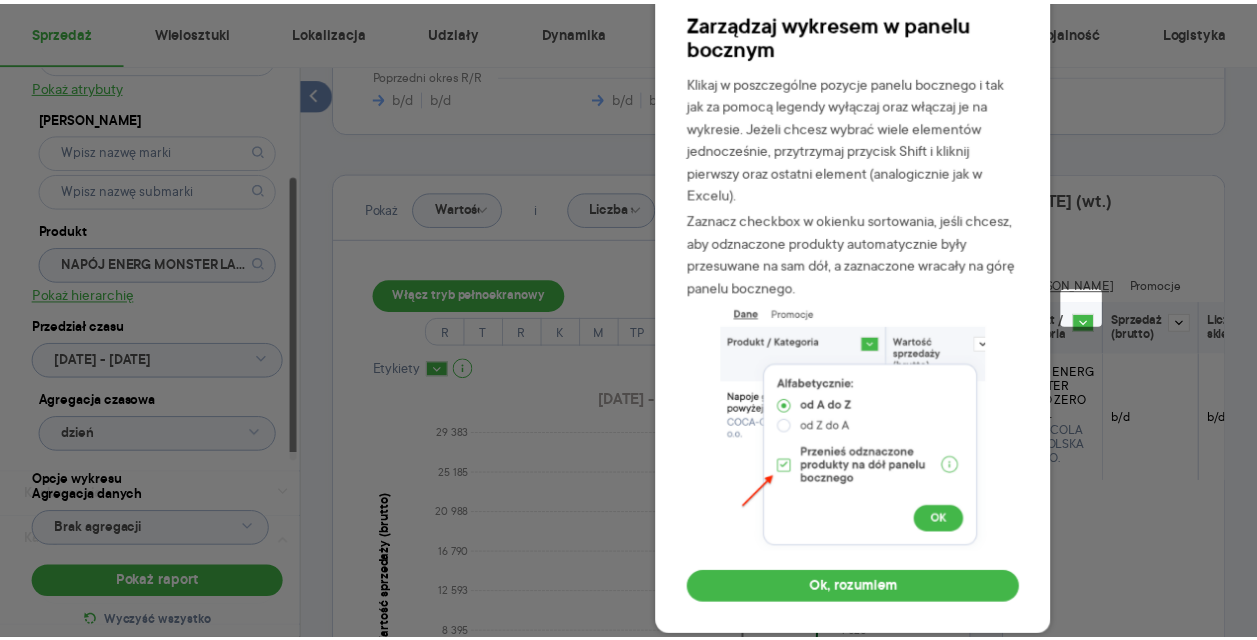 scroll, scrollTop: 433, scrollLeft: 0, axis: vertical 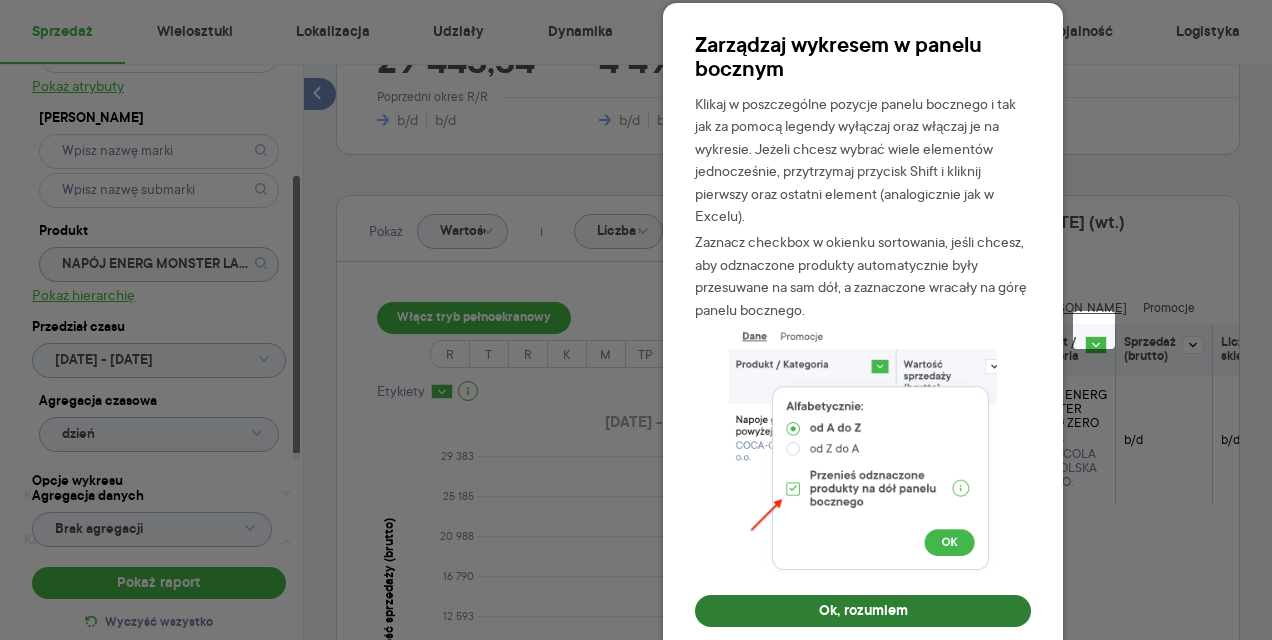 click on "Ok, rozumiem" at bounding box center [863, 611] 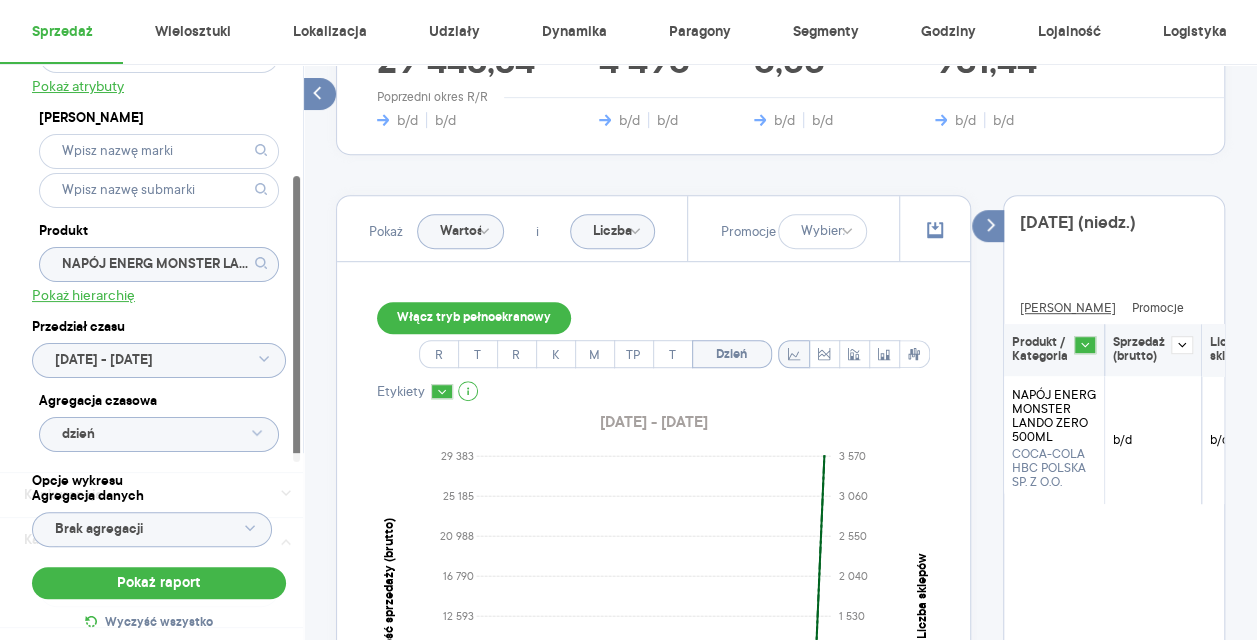 scroll, scrollTop: 424, scrollLeft: 0, axis: vertical 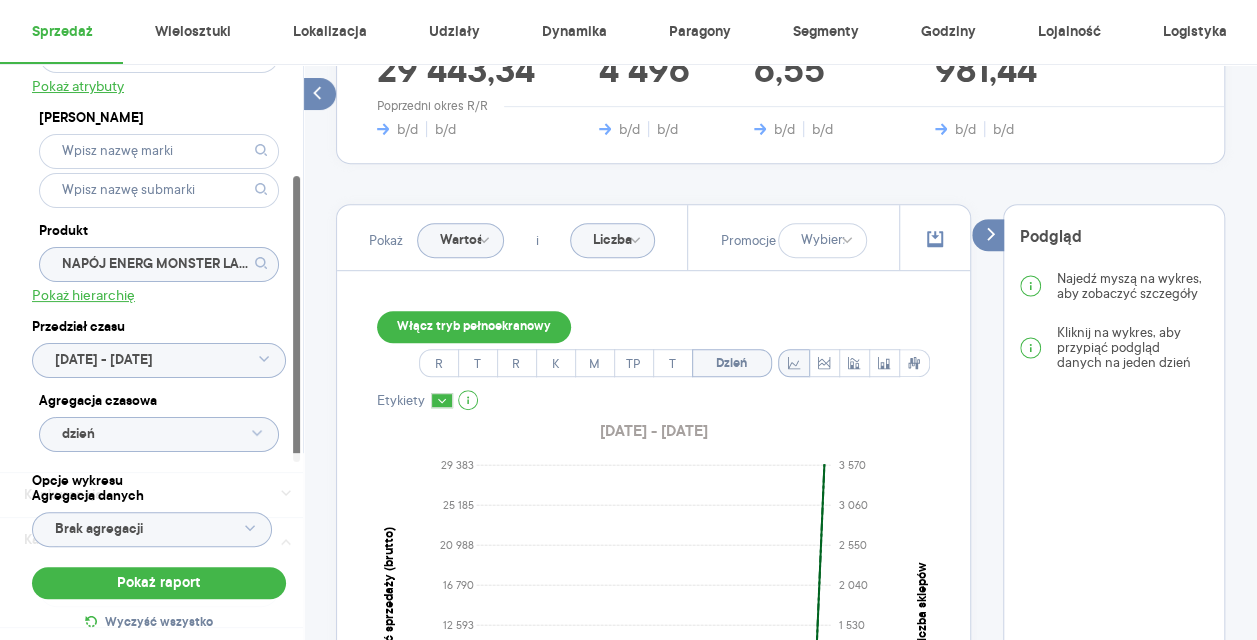 click on "Wartość" 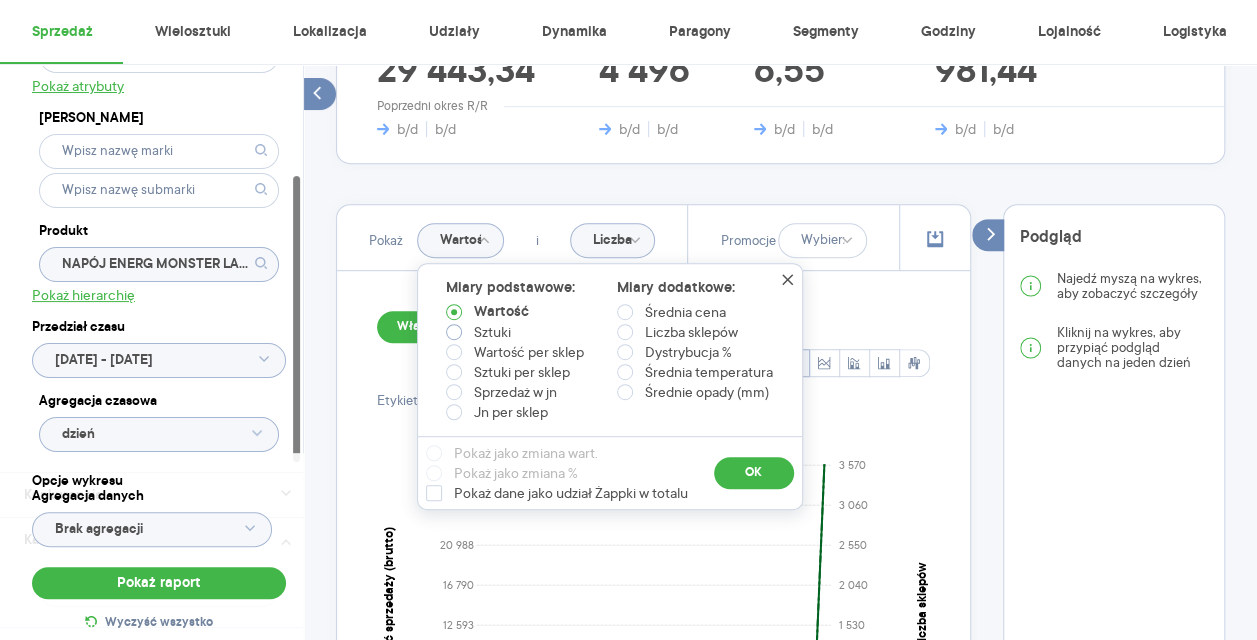 click on "Sztuki" at bounding box center (492, 332) 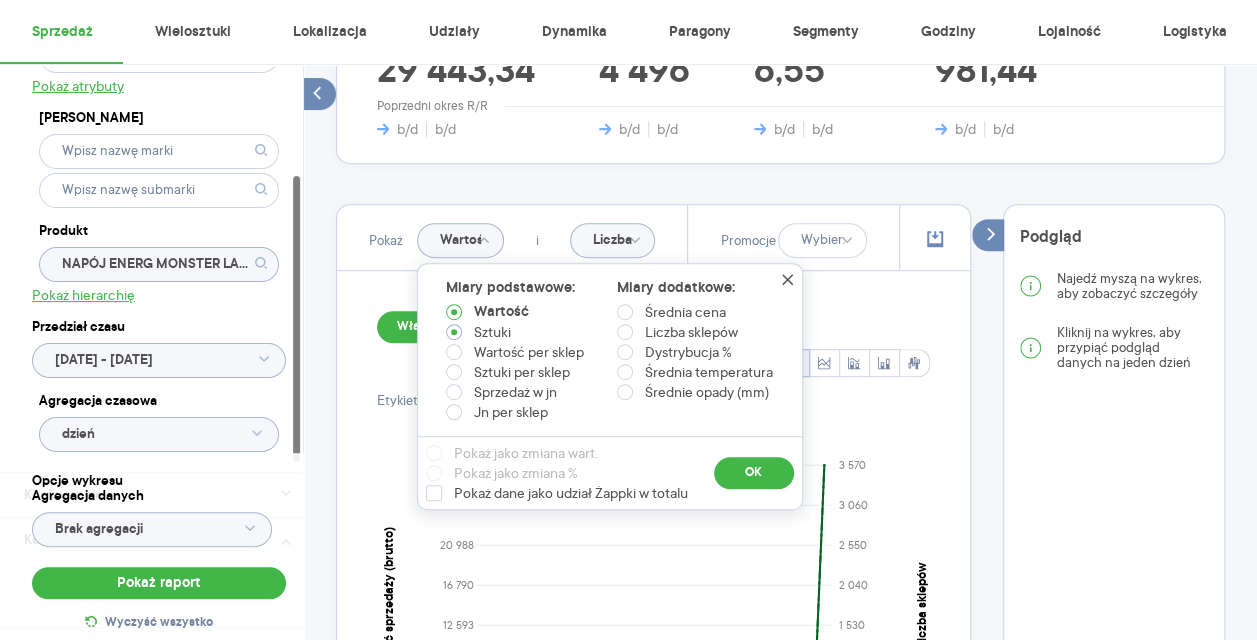 radio on "true" 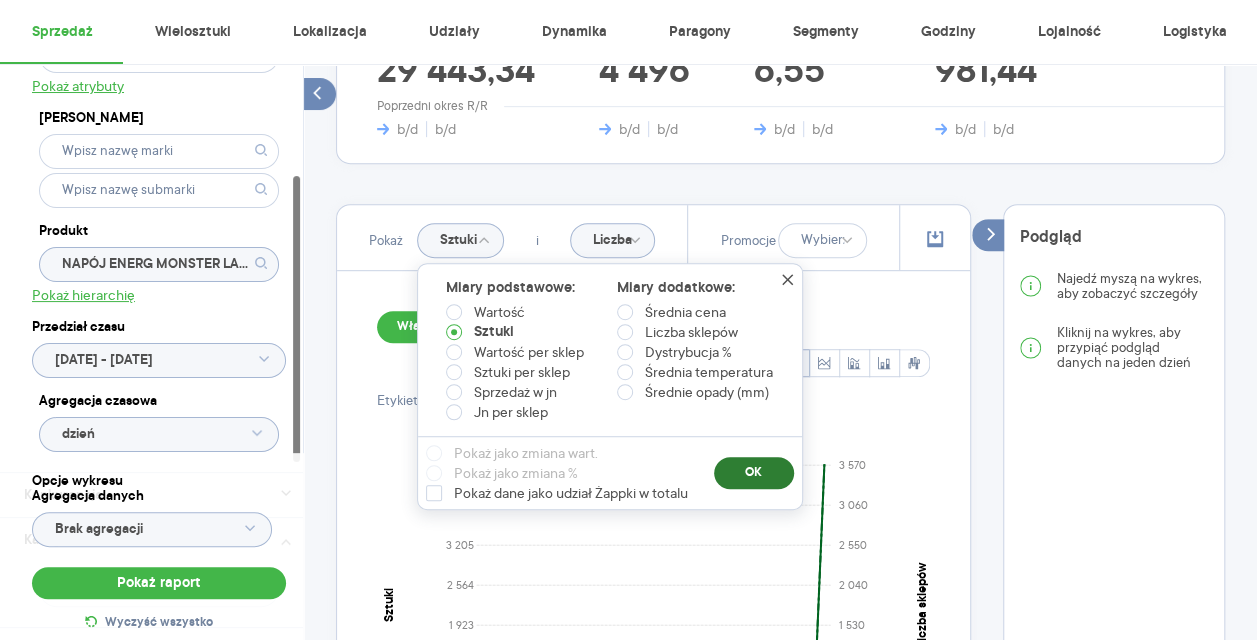 click on "OK" at bounding box center [754, 473] 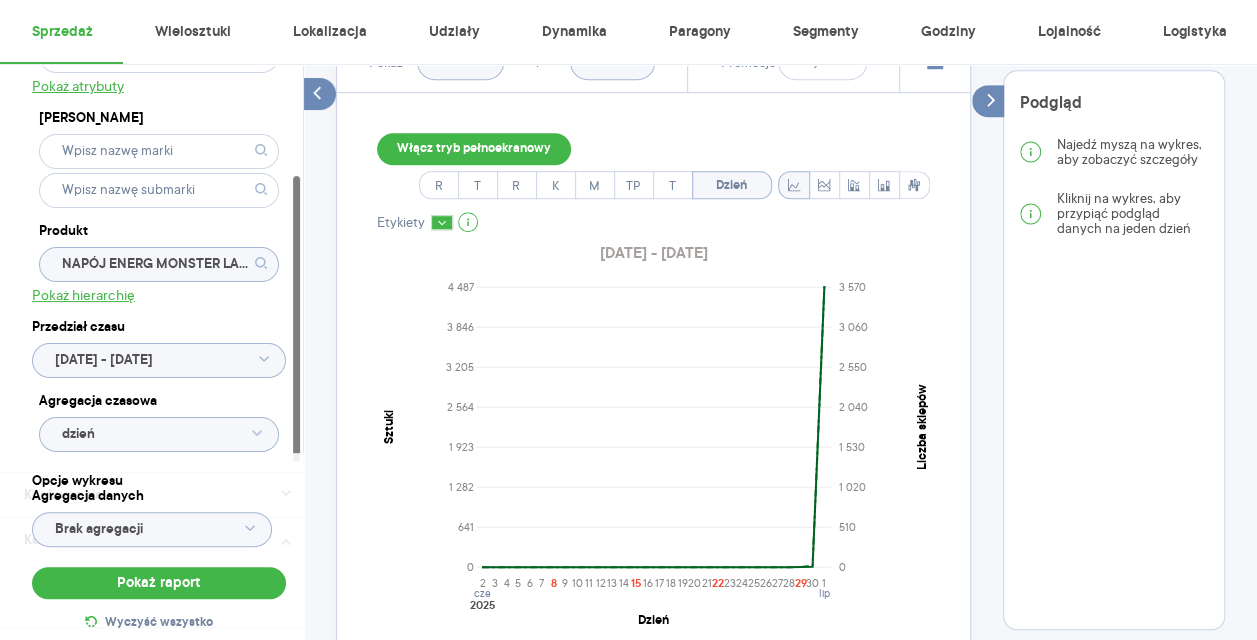 scroll, scrollTop: 614, scrollLeft: 0, axis: vertical 